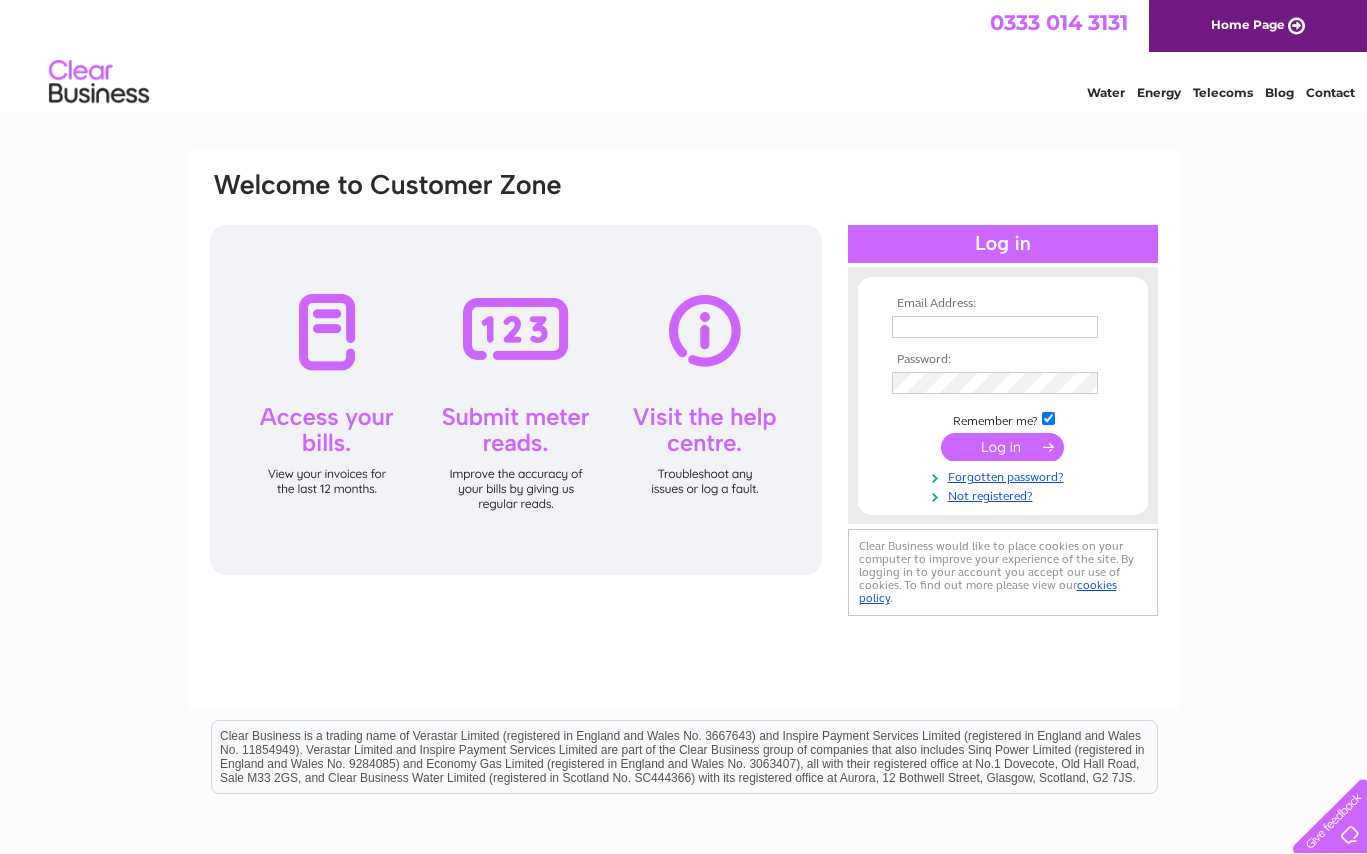scroll, scrollTop: 0, scrollLeft: 0, axis: both 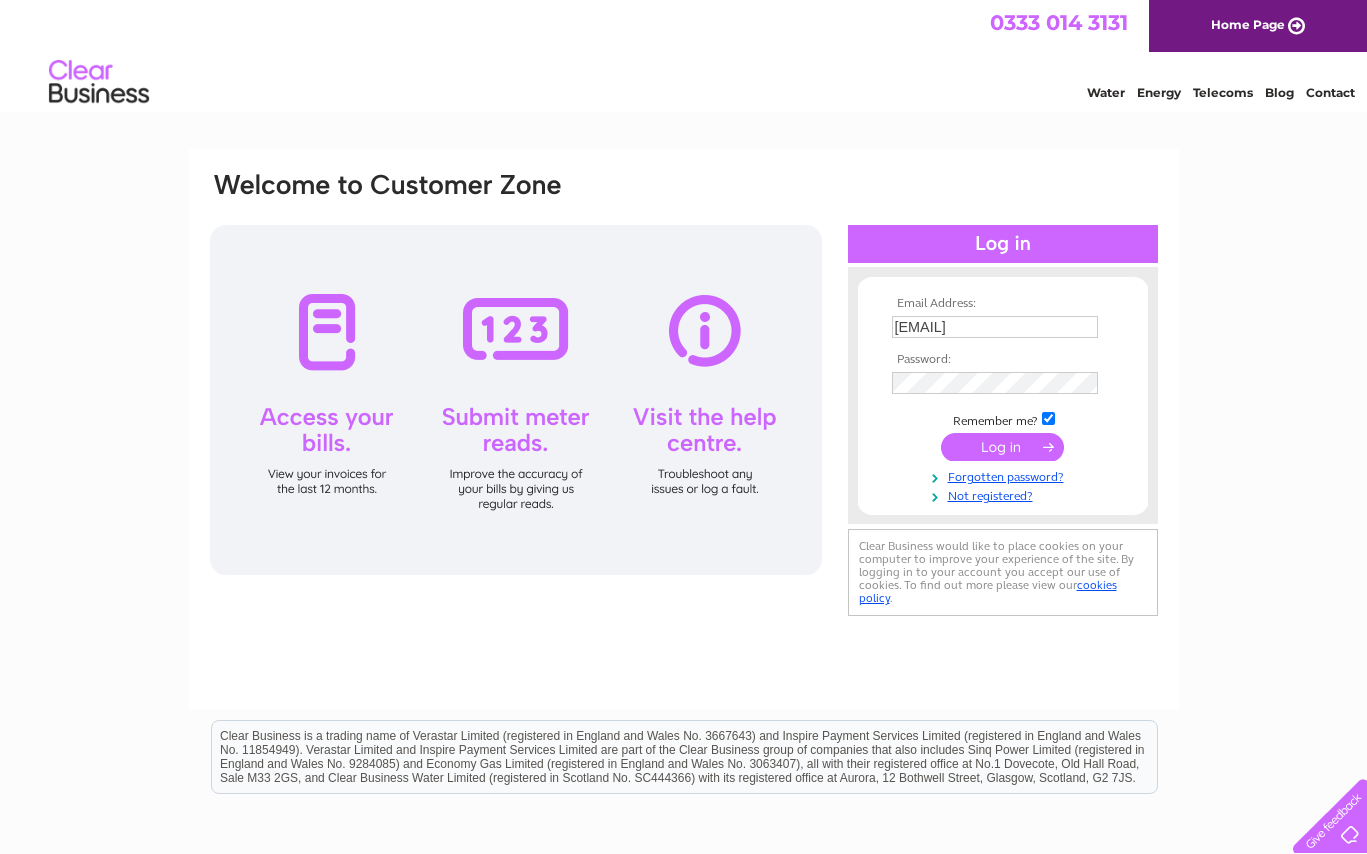 click at bounding box center [1002, 447] 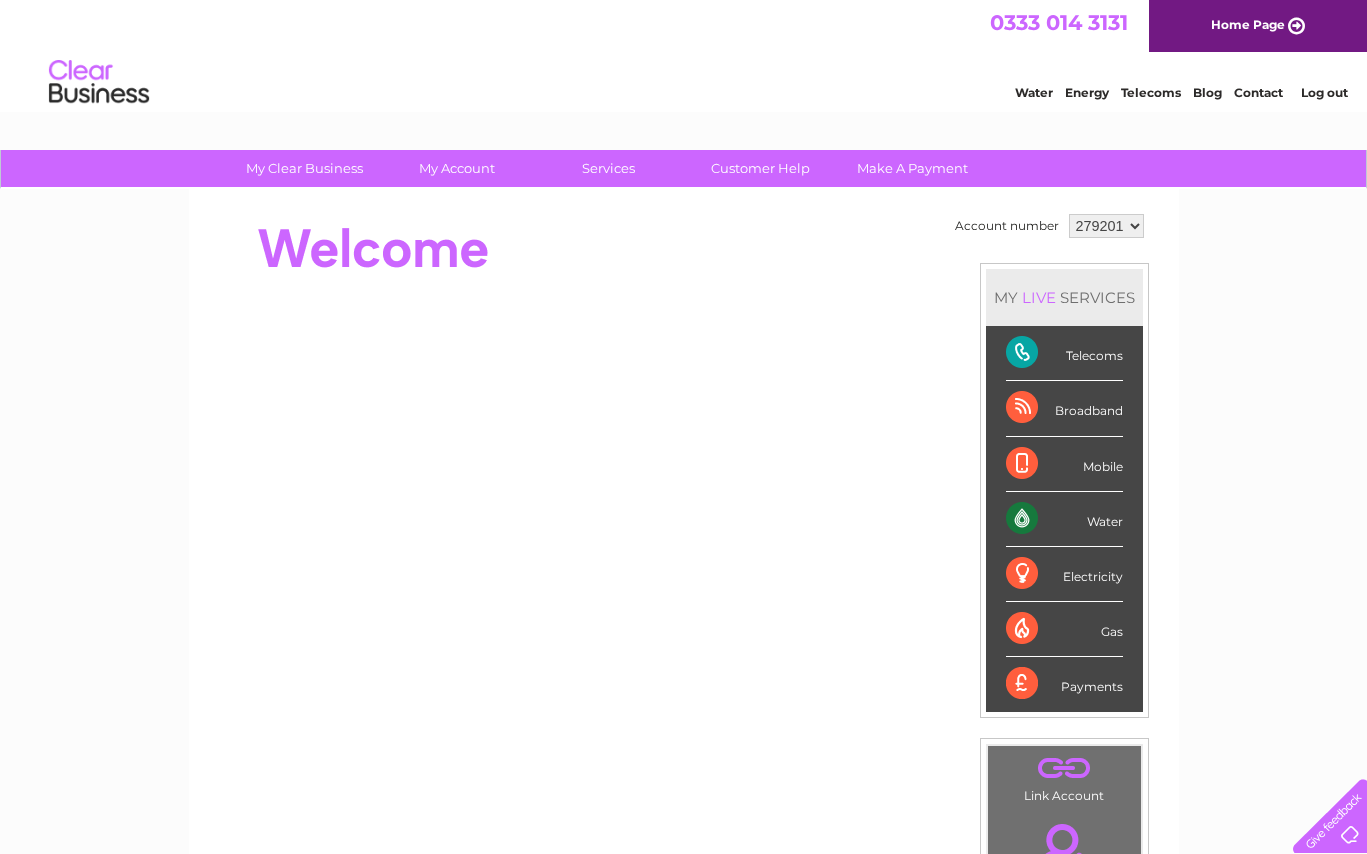 scroll, scrollTop: 0, scrollLeft: 0, axis: both 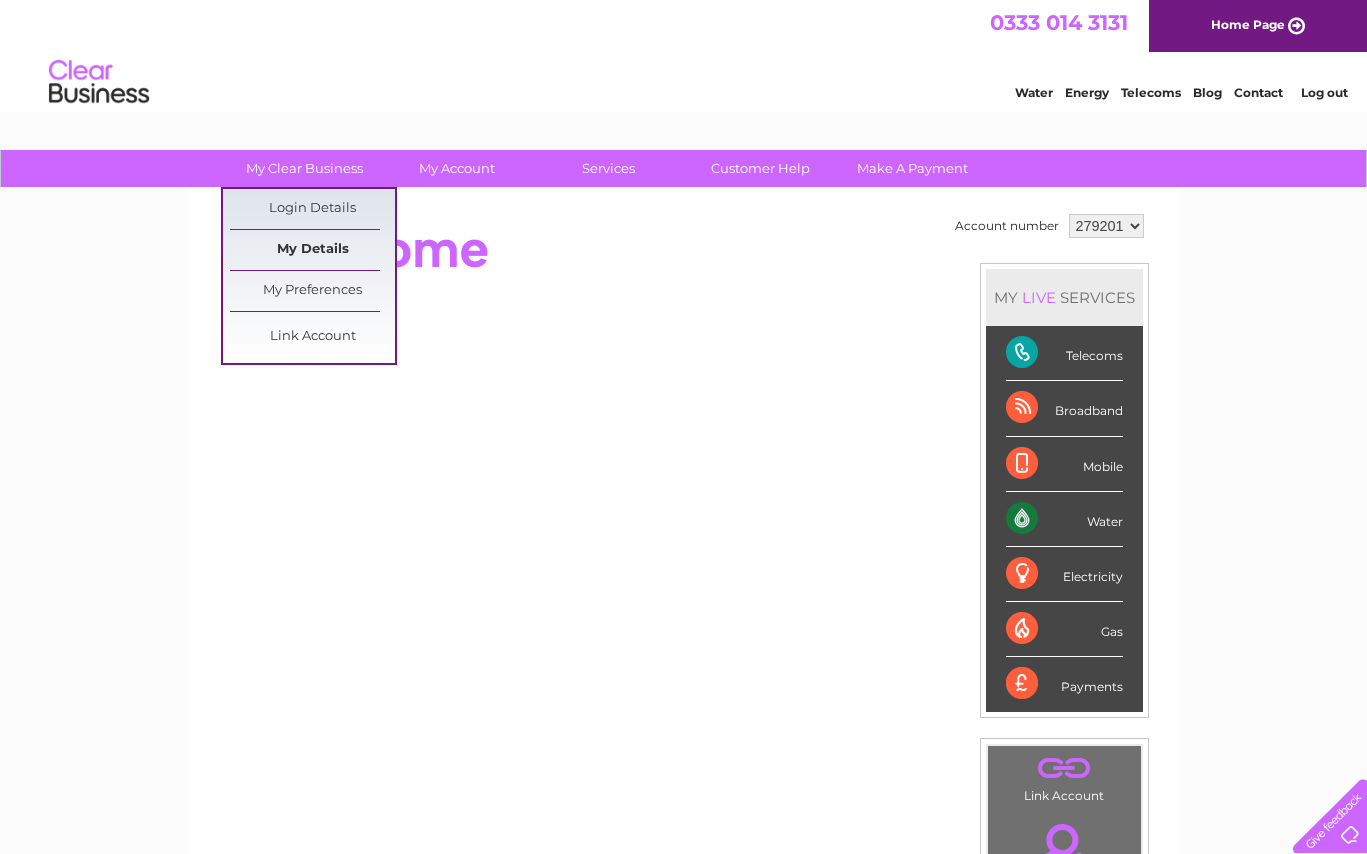 click on "My Details" at bounding box center (312, 250) 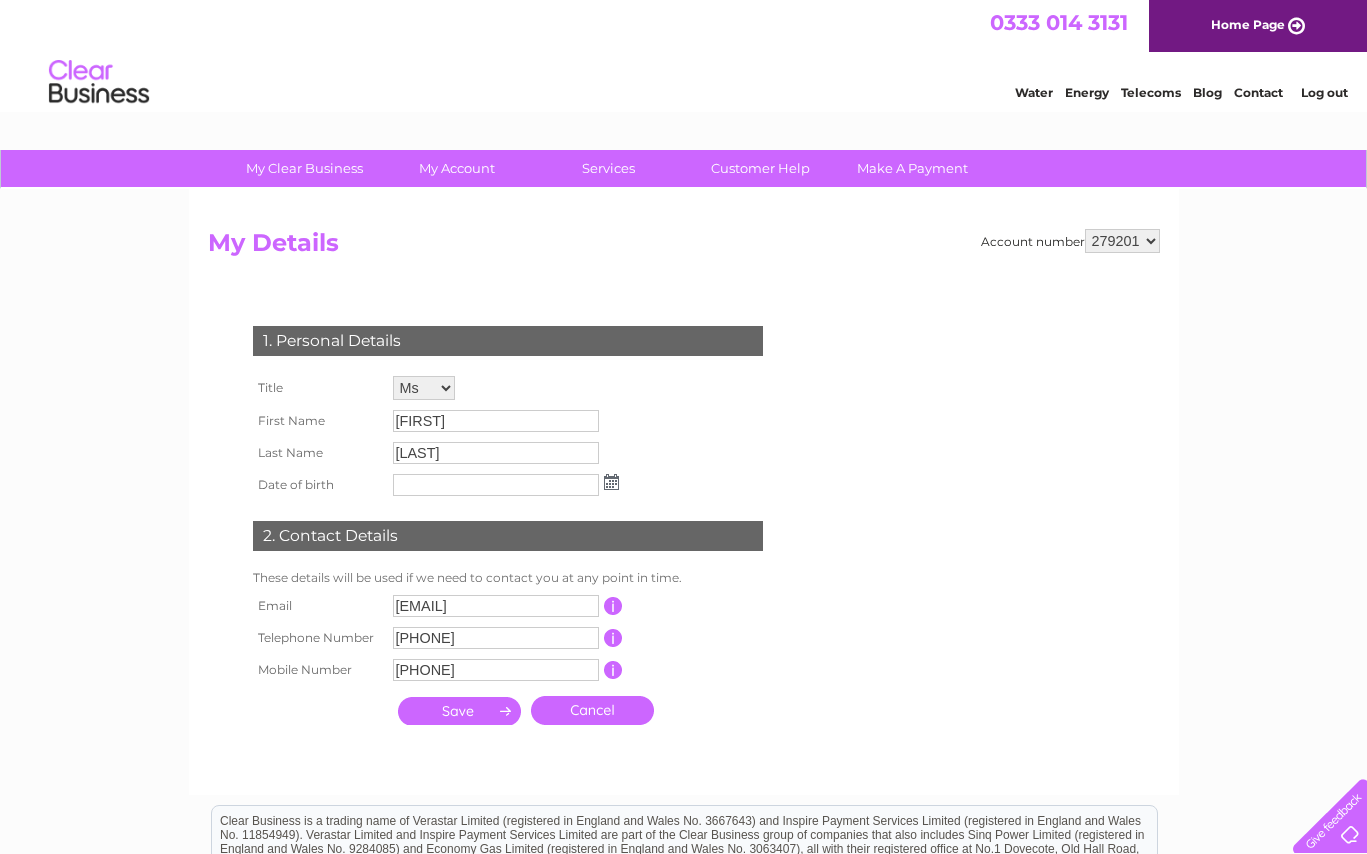 scroll, scrollTop: 0, scrollLeft: 0, axis: both 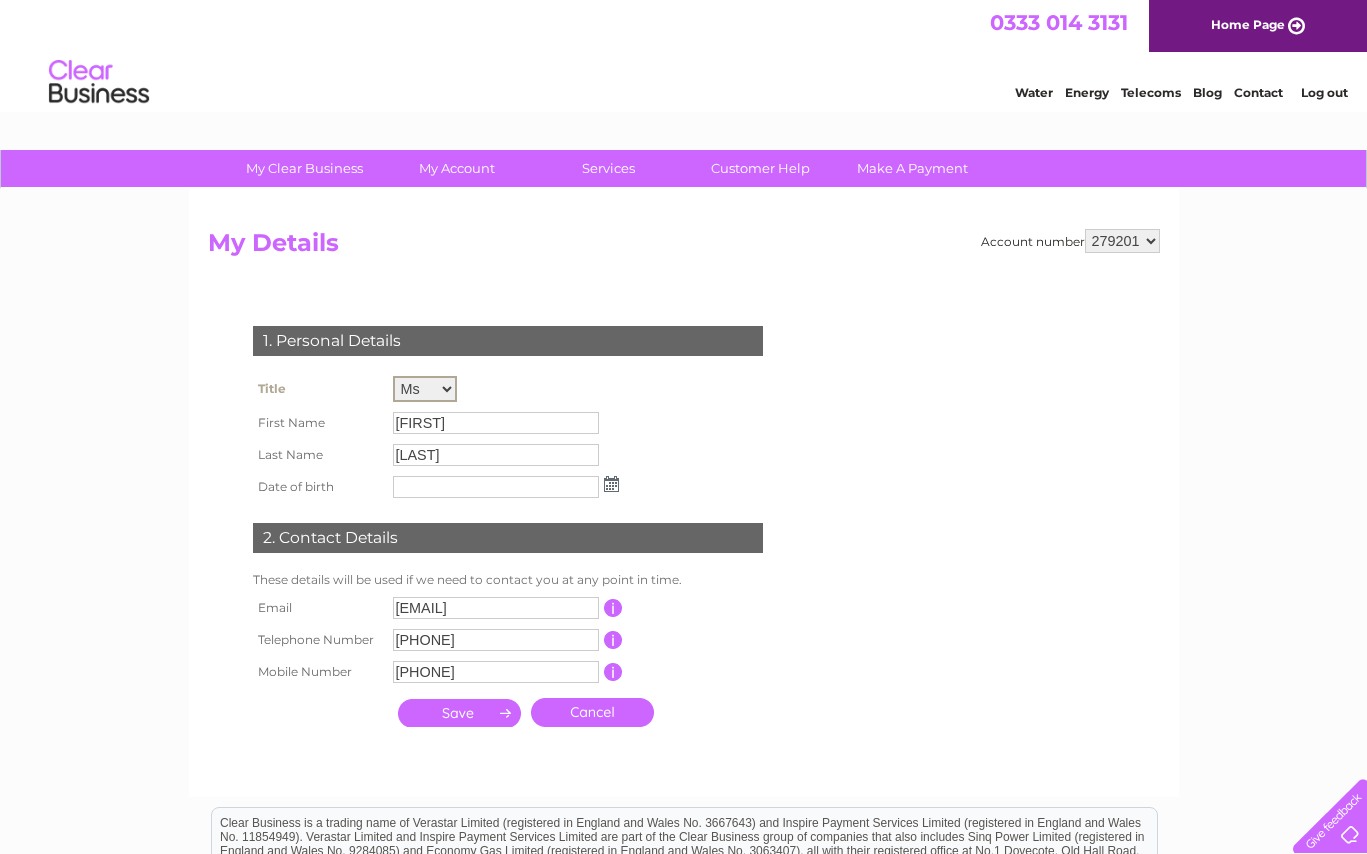 click on "Mr
Mrs
Ms
Miss
Dr
Rev
Prof
Other" at bounding box center [425, 389] 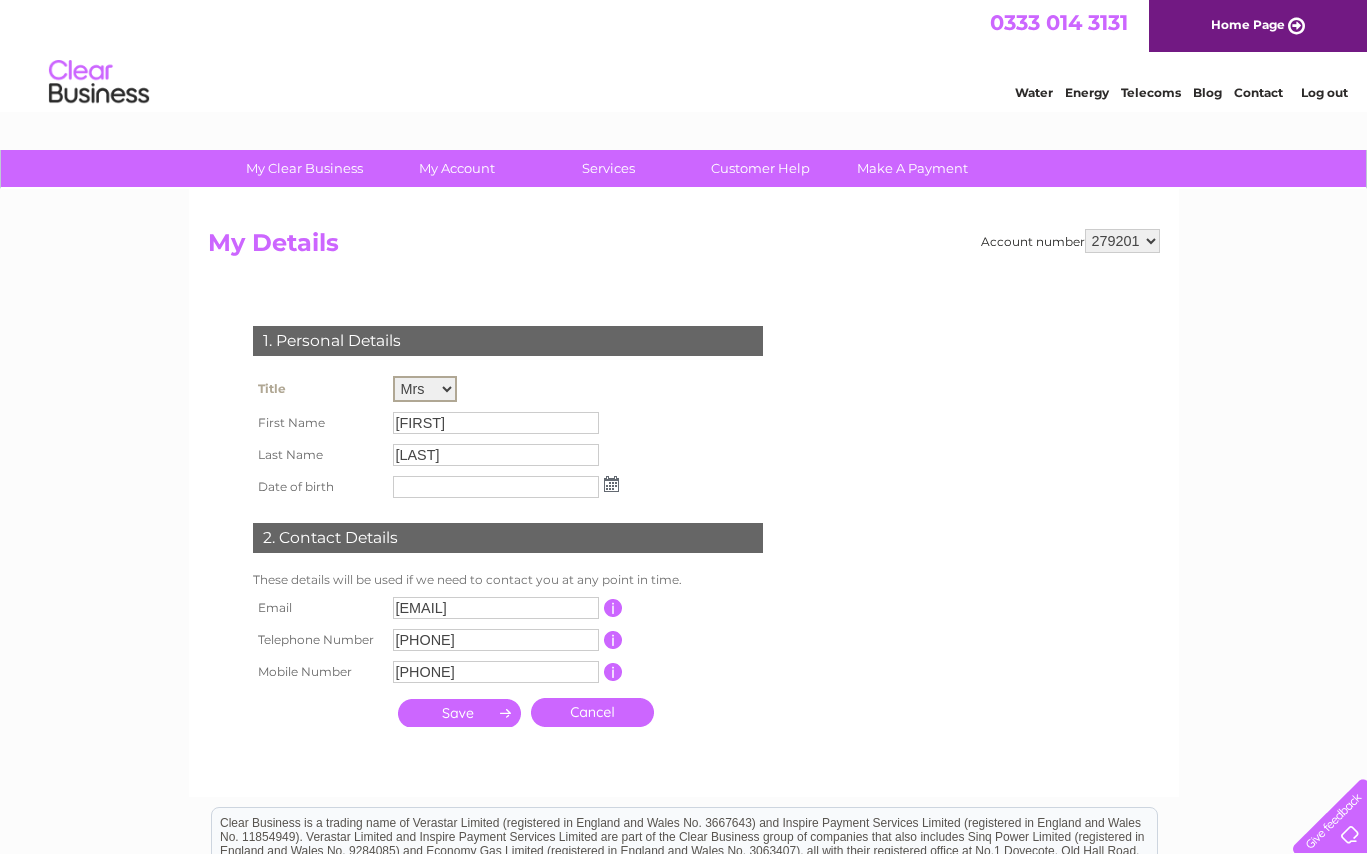 click on "Robyn" at bounding box center (496, 423) 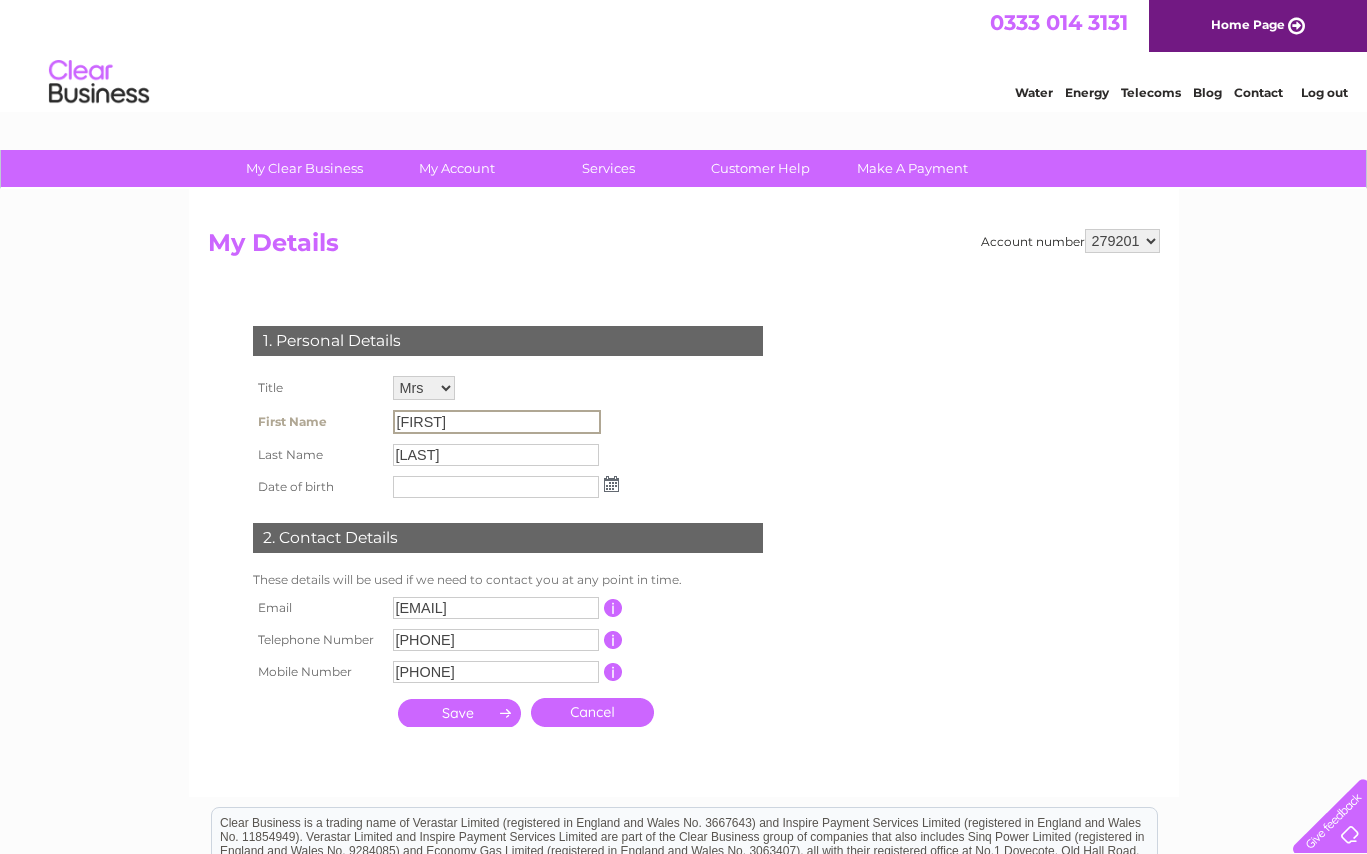drag, startPoint x: 458, startPoint y: 425, endPoint x: 384, endPoint y: 429, distance: 74.10803 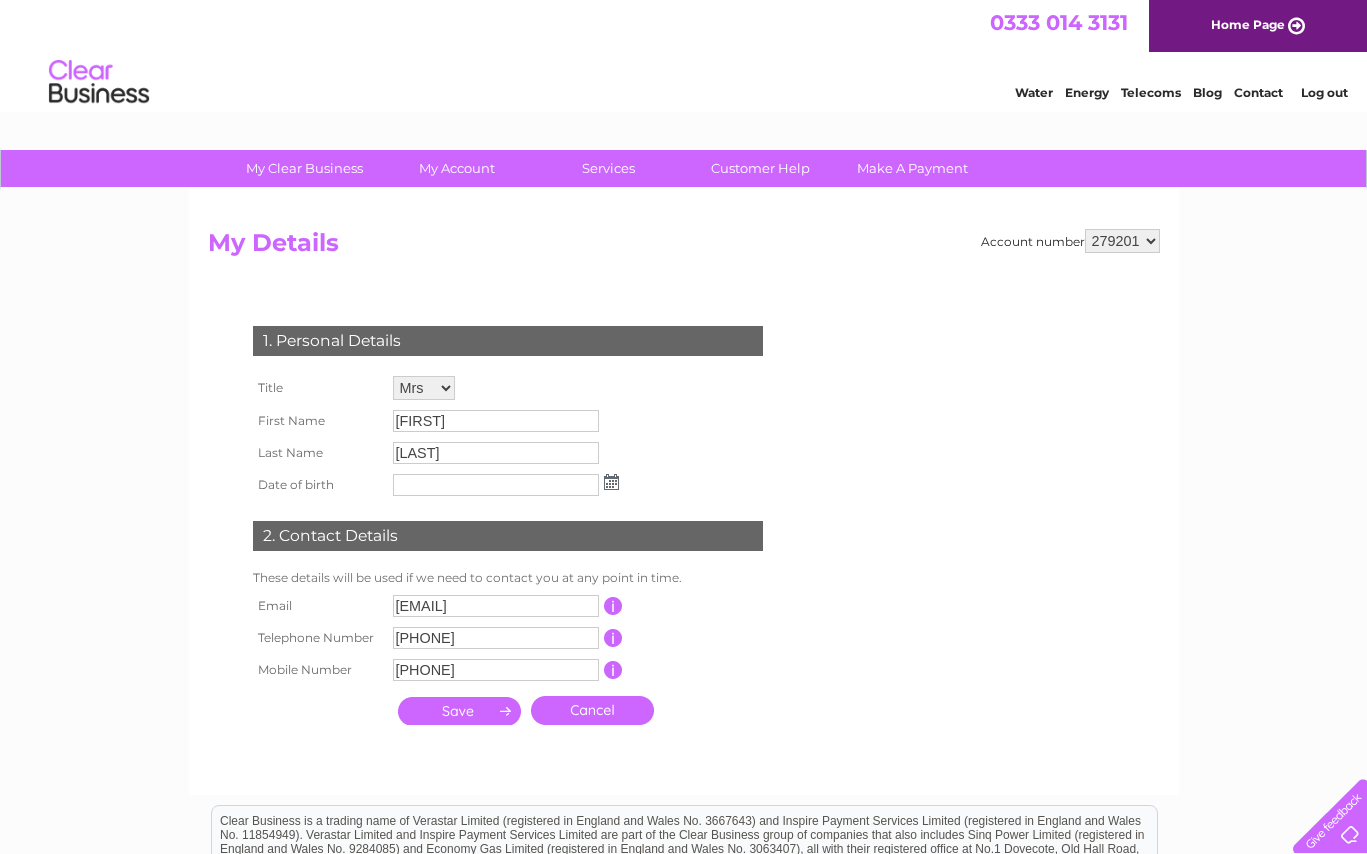 click on "Mr
Mrs
Ms
Miss
Dr
Rev
Prof
Other" at bounding box center (424, 388) 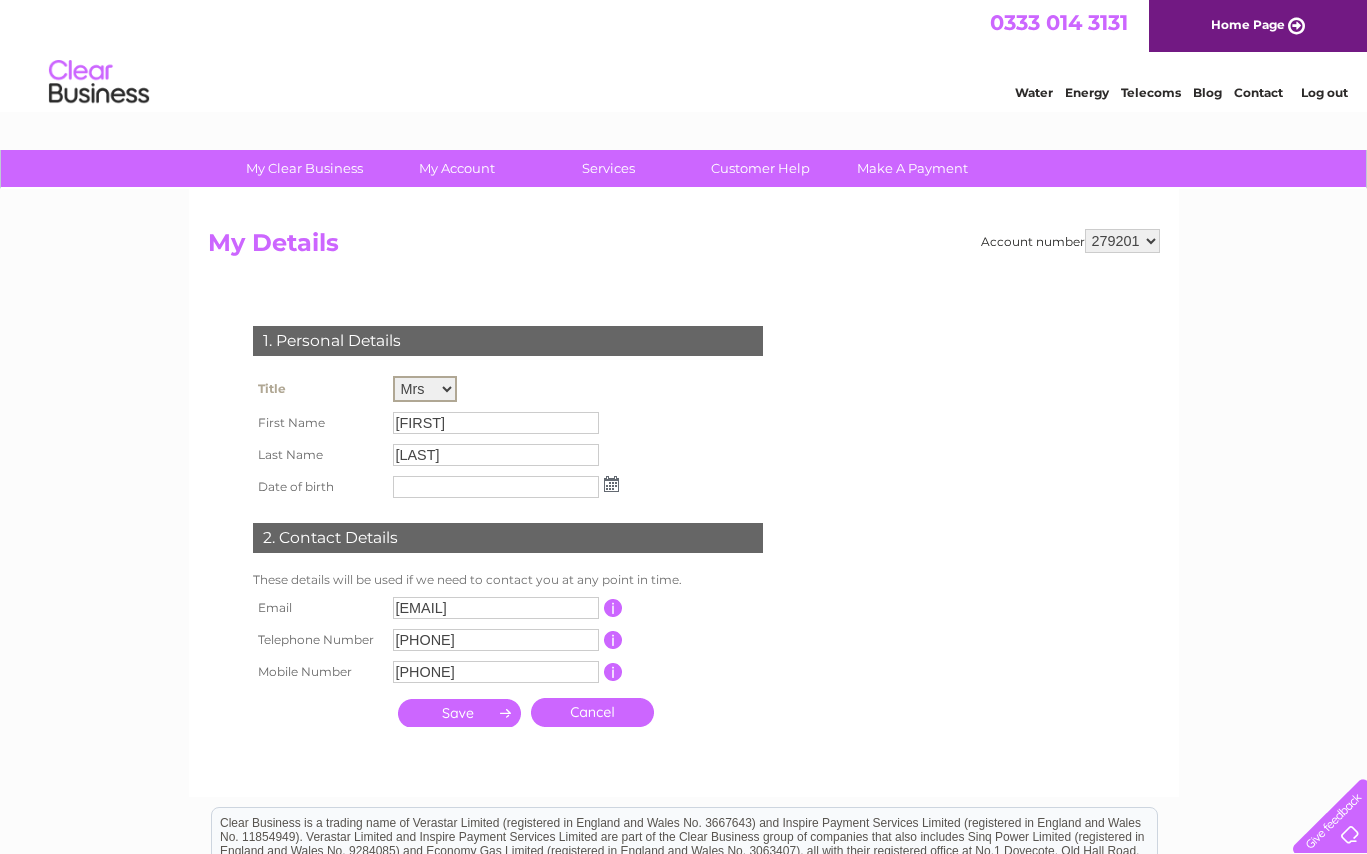 select on "Ms" 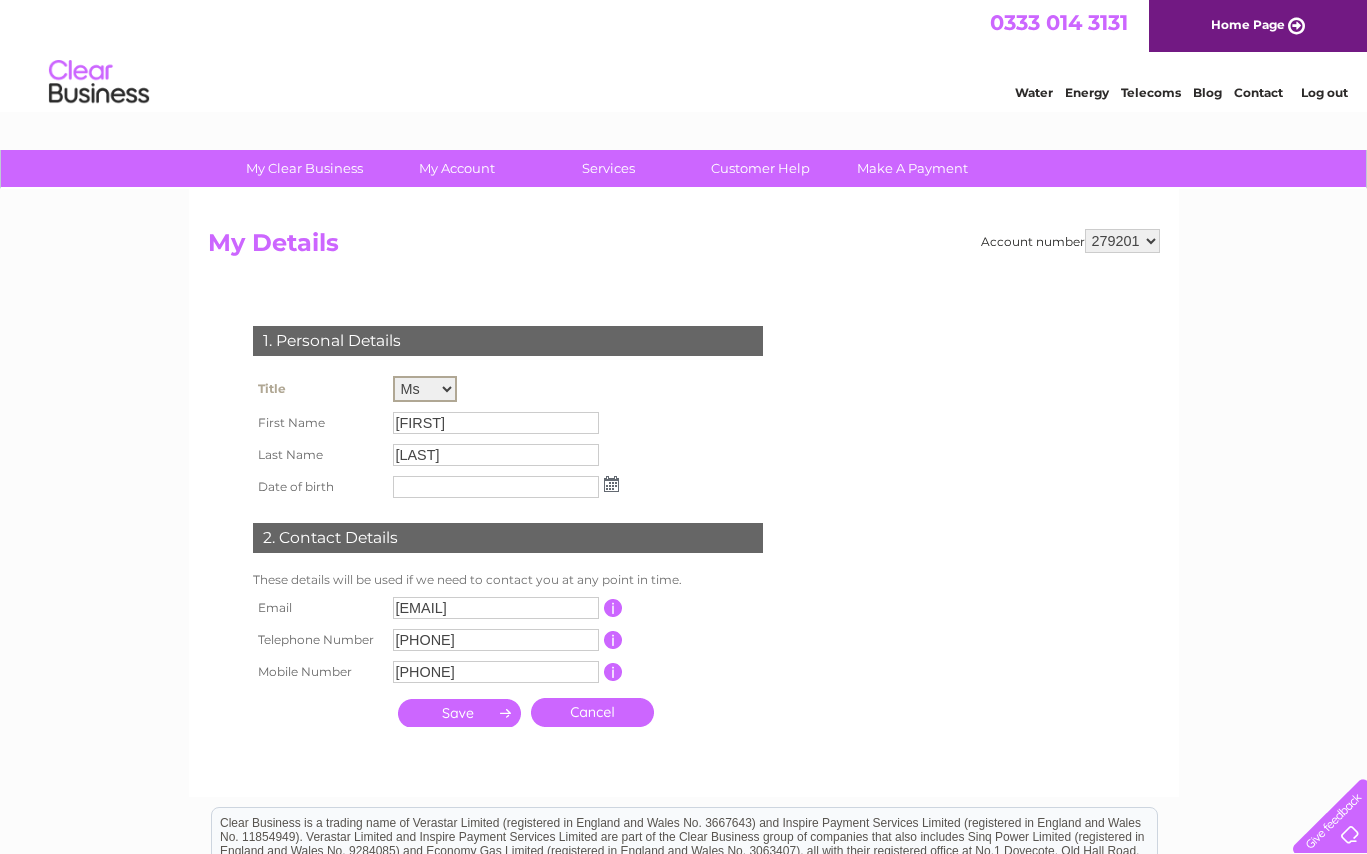 click on "Mr
Mrs
Ms
Miss
Dr
Rev
Prof
Other" at bounding box center (425, 389) 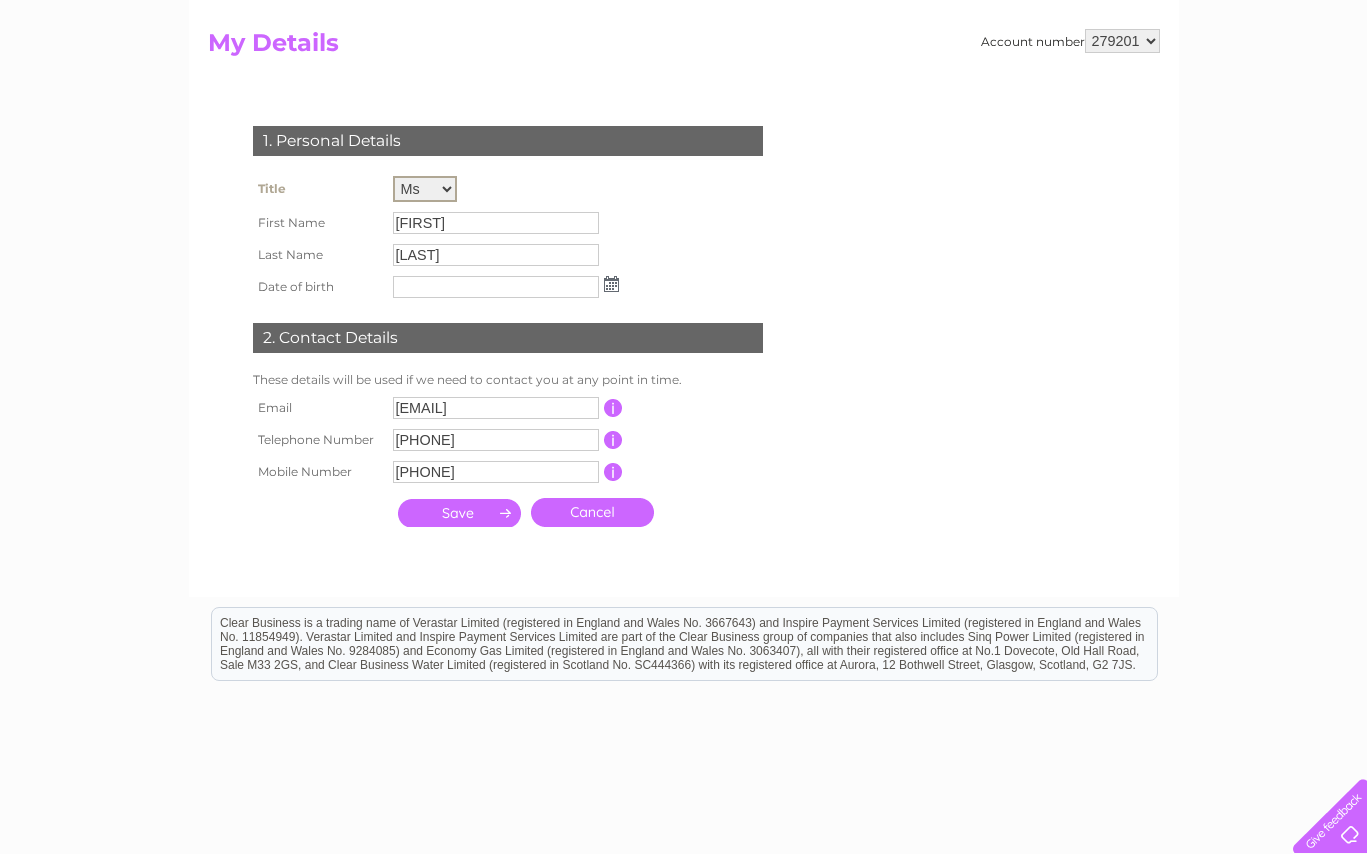 scroll, scrollTop: 0, scrollLeft: 0, axis: both 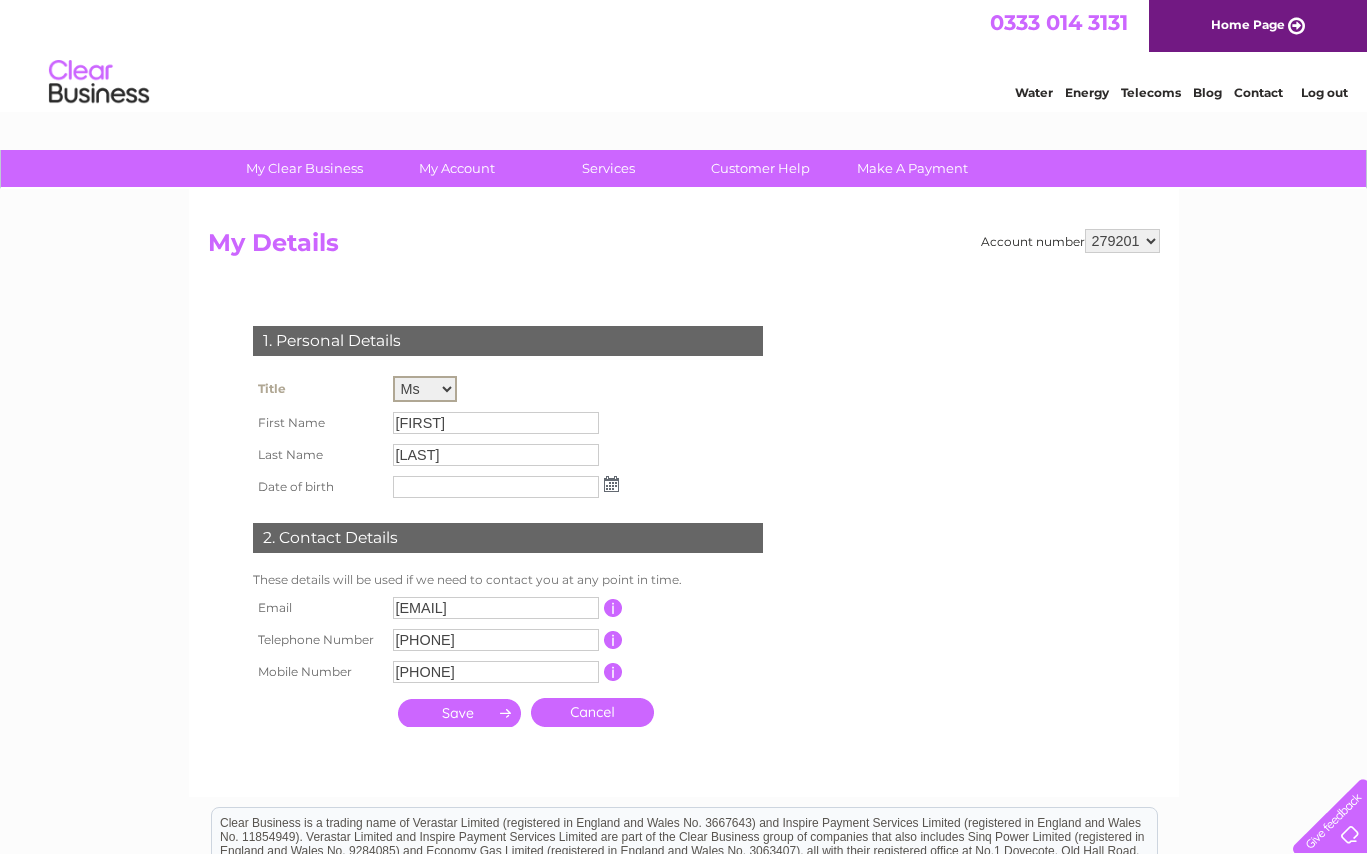 click on "Log out" at bounding box center (1324, 92) 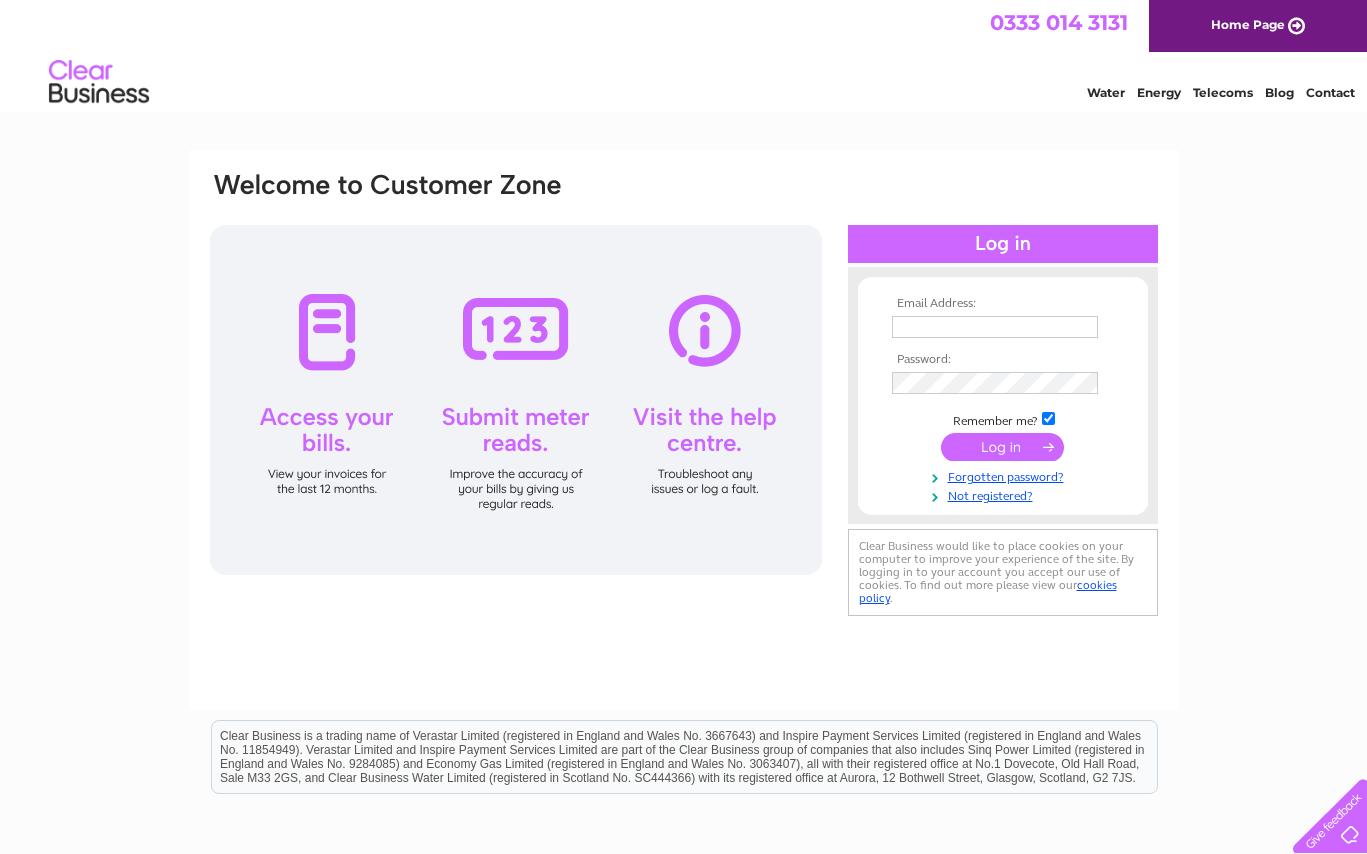 scroll, scrollTop: 0, scrollLeft: 0, axis: both 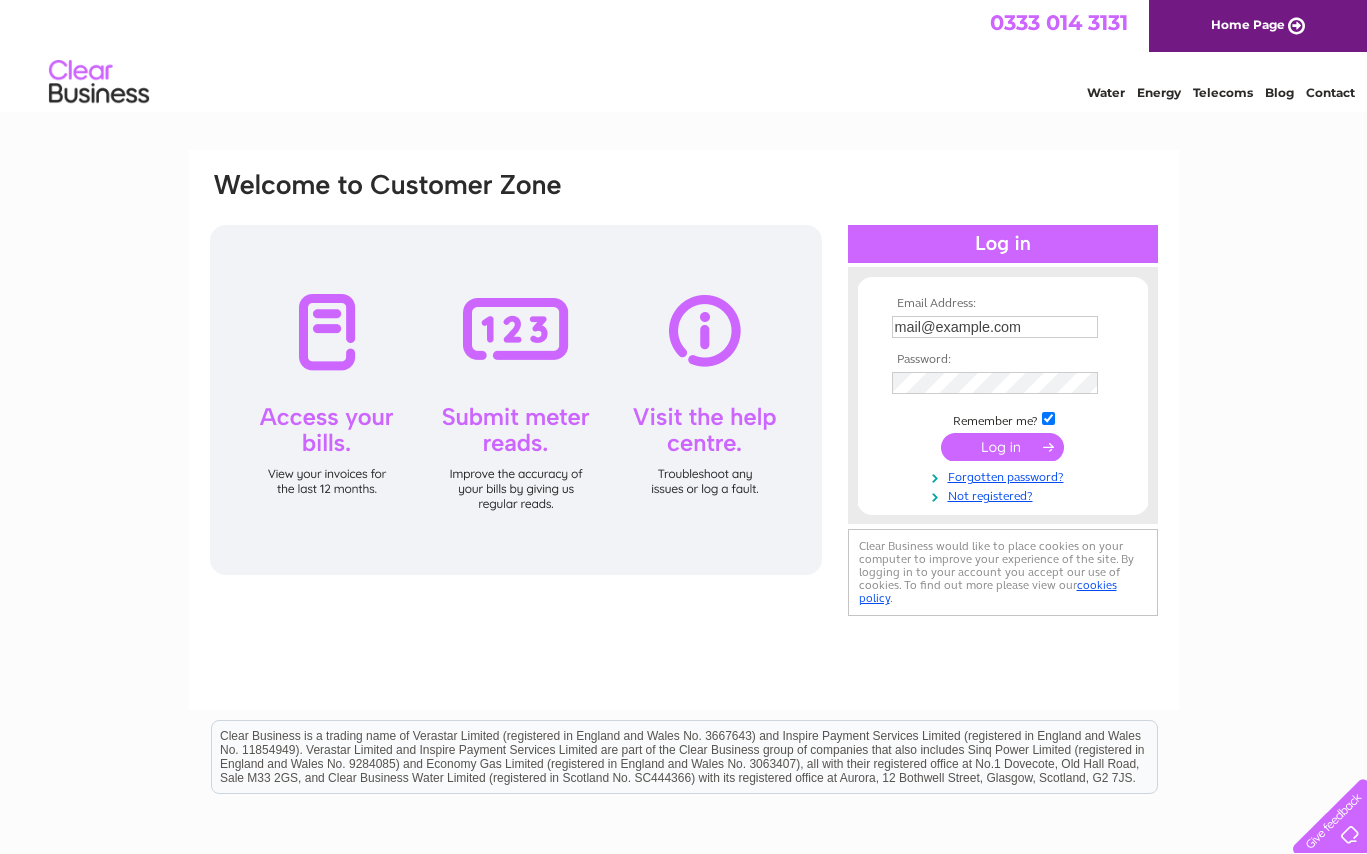 click on "mail@fernsidevets.co.uk" at bounding box center (995, 327) 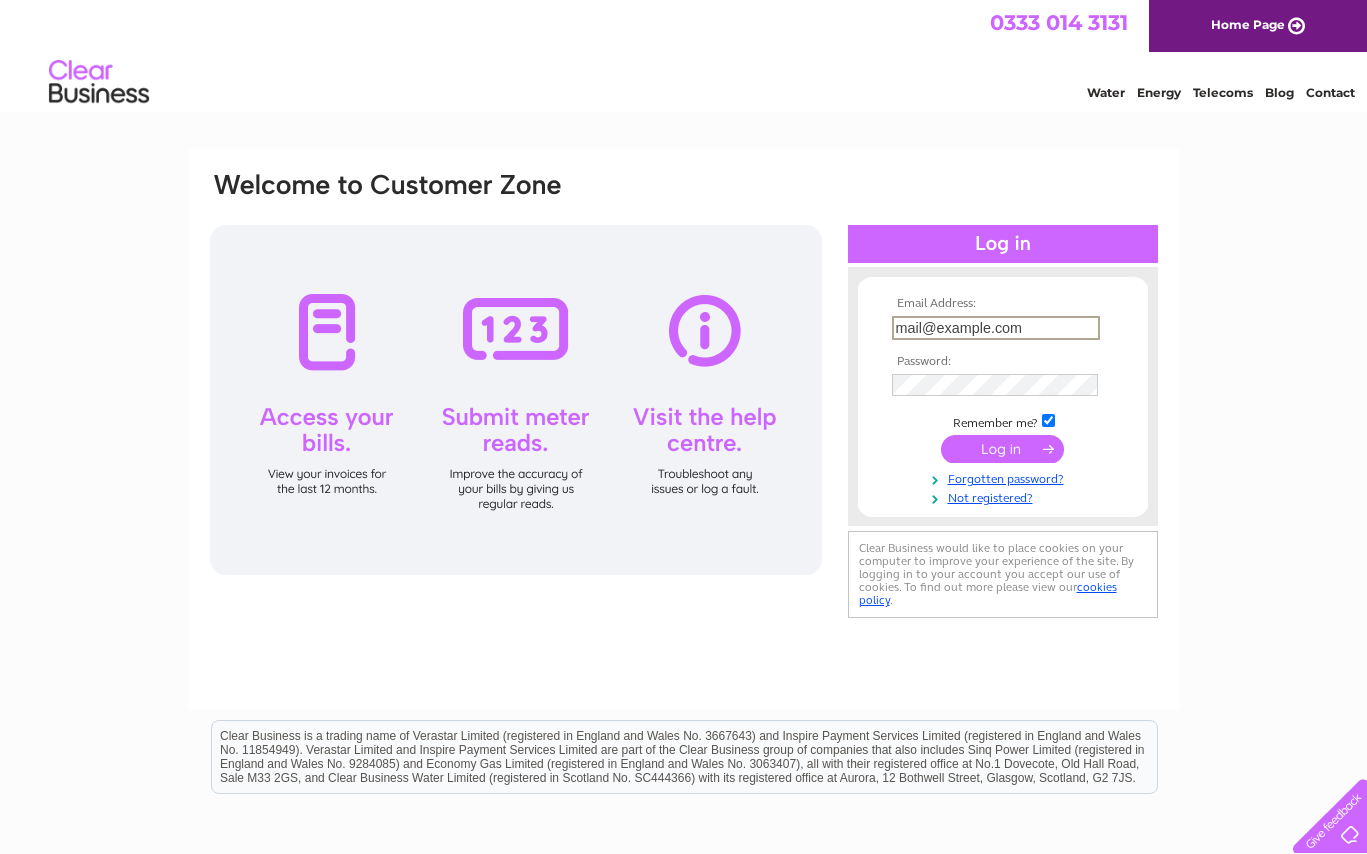 type on "carol.waudby@cvsvets.com" 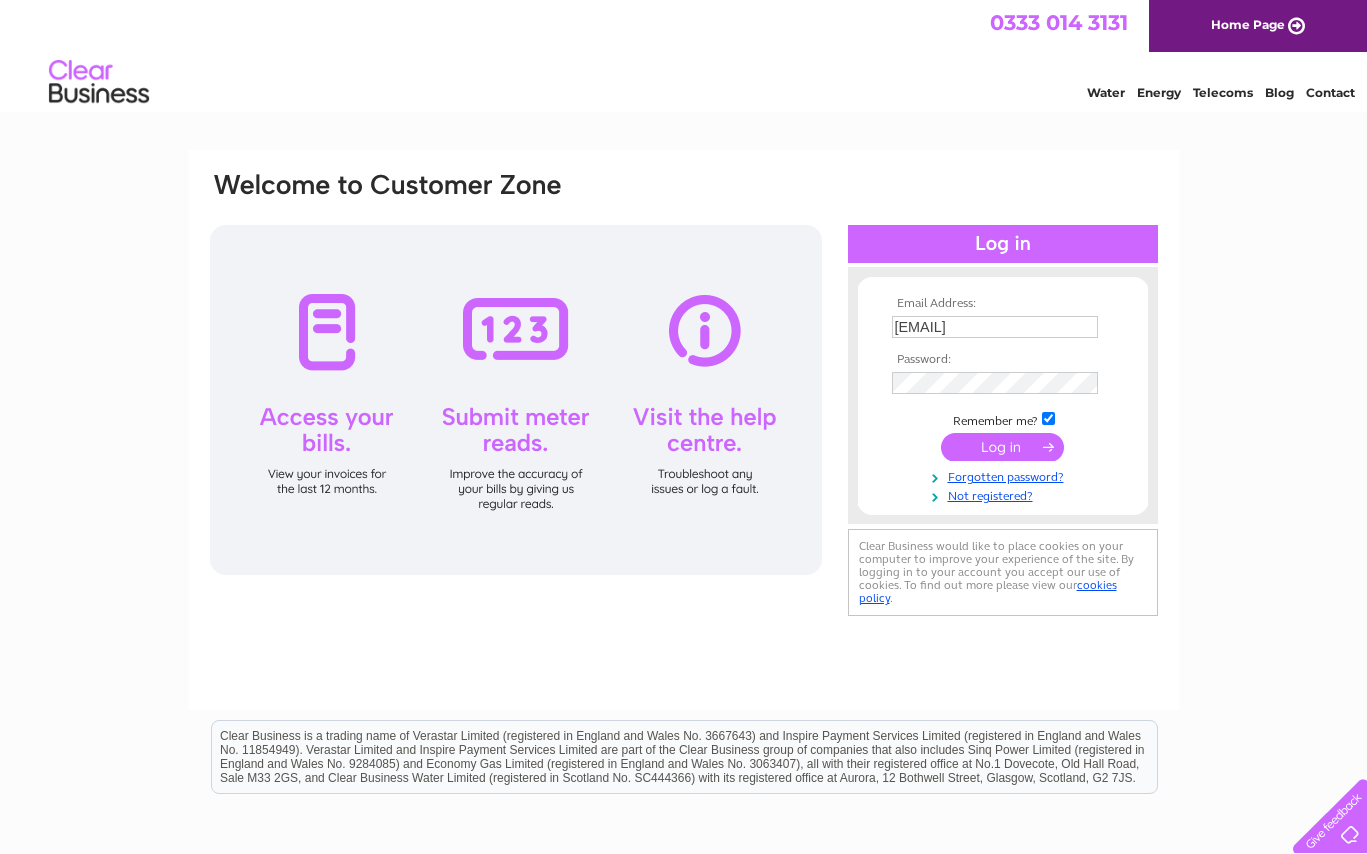 click at bounding box center [1002, 447] 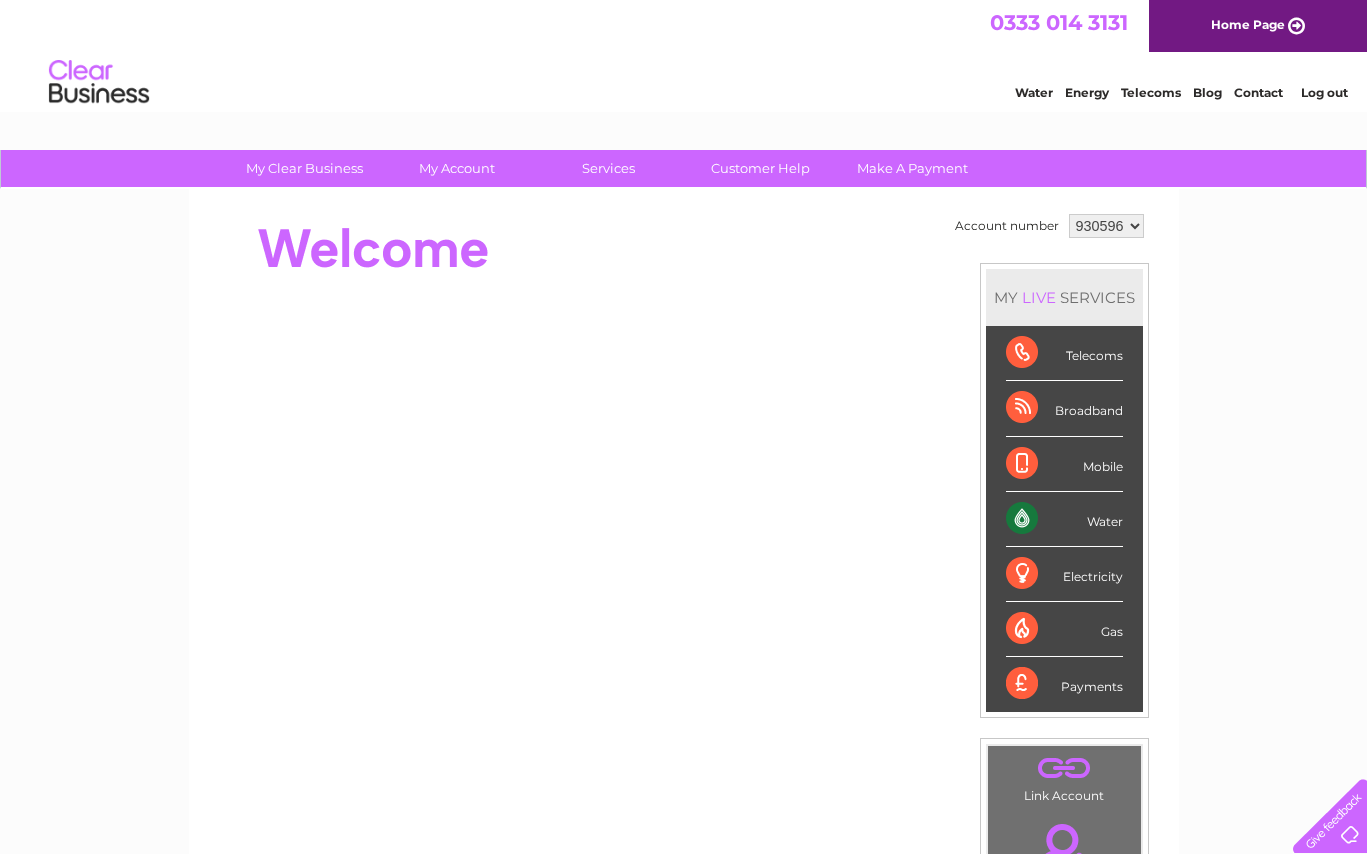 scroll, scrollTop: 0, scrollLeft: 0, axis: both 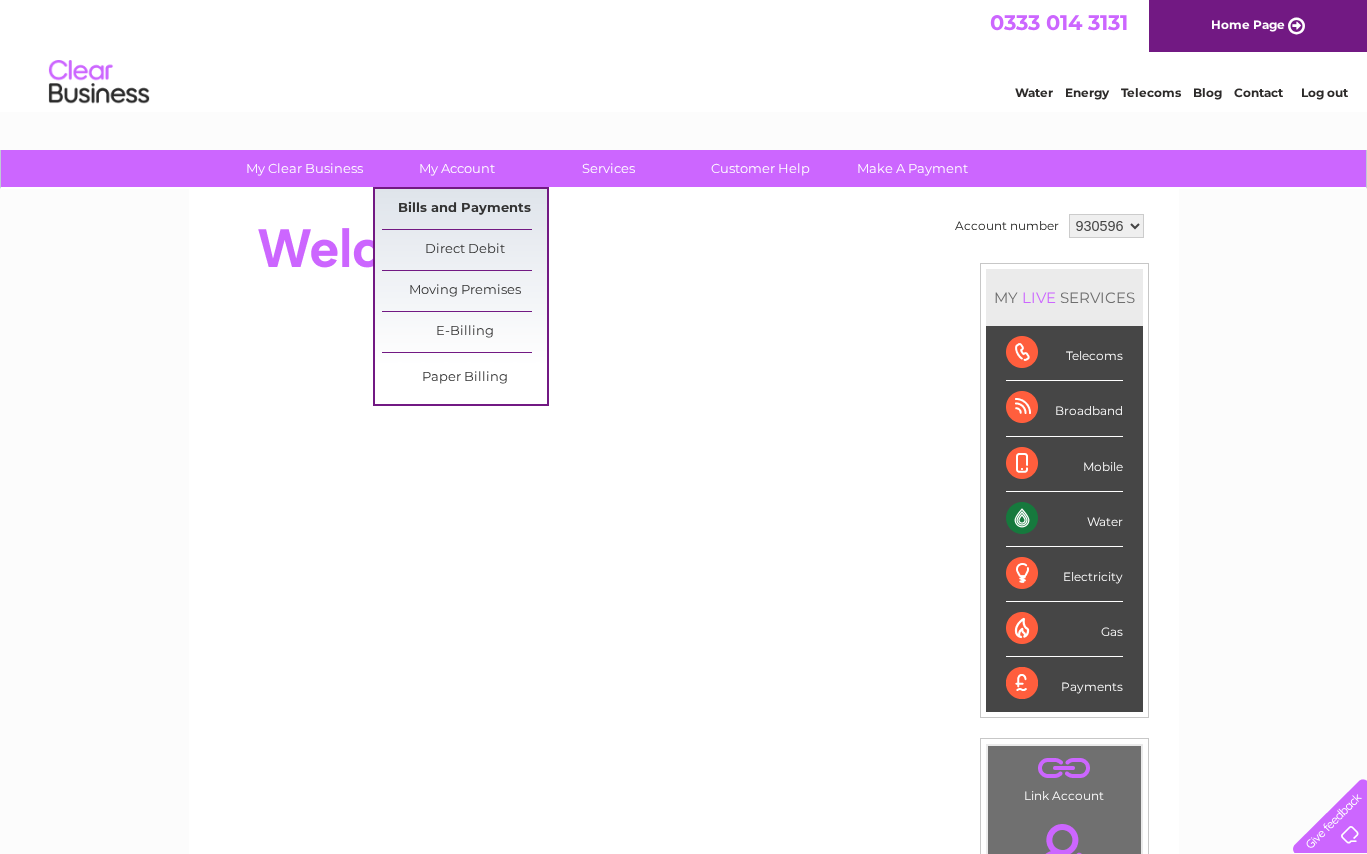 click on "Bills and Payments" at bounding box center [464, 209] 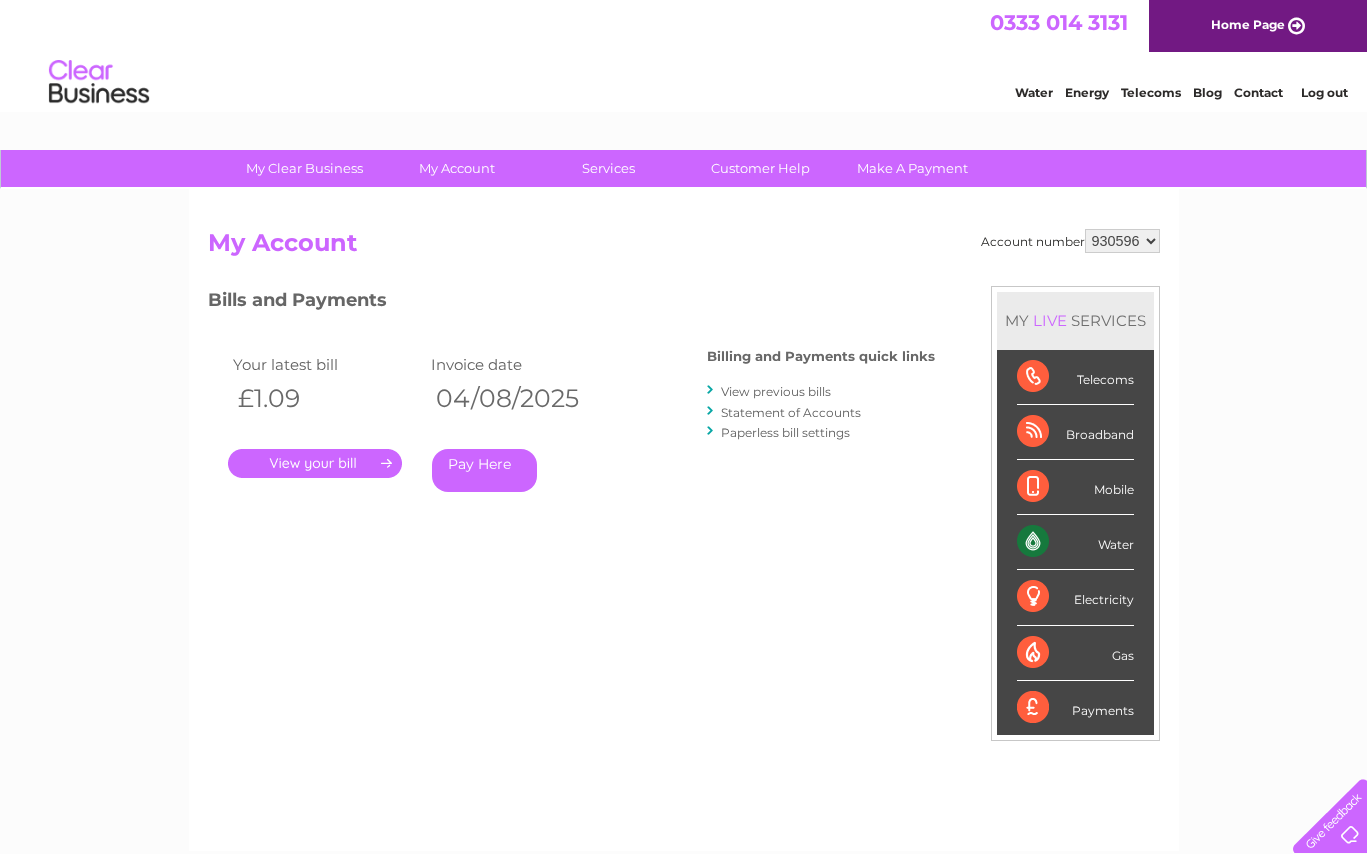 scroll, scrollTop: 0, scrollLeft: 0, axis: both 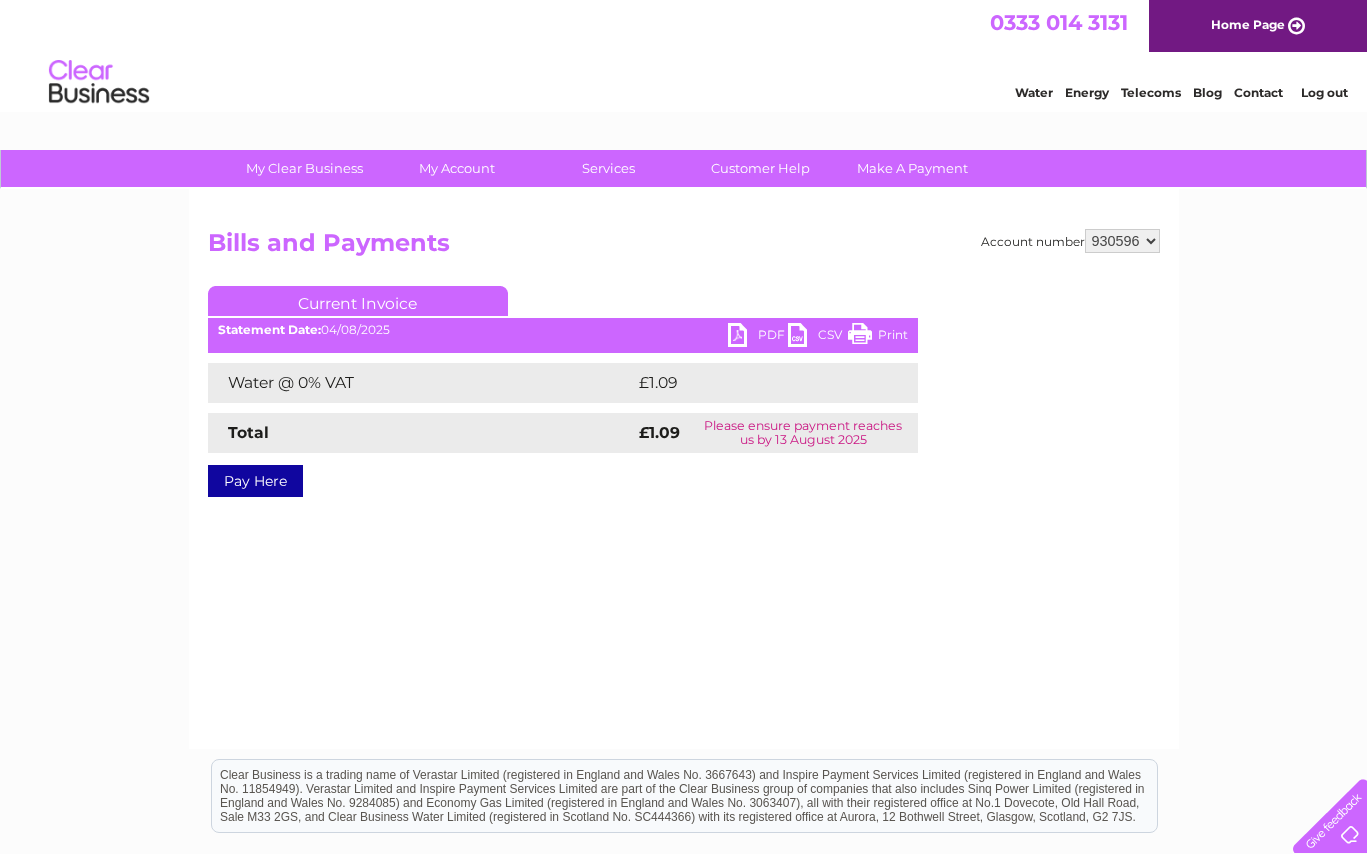 click on "PDF" at bounding box center [758, 337] 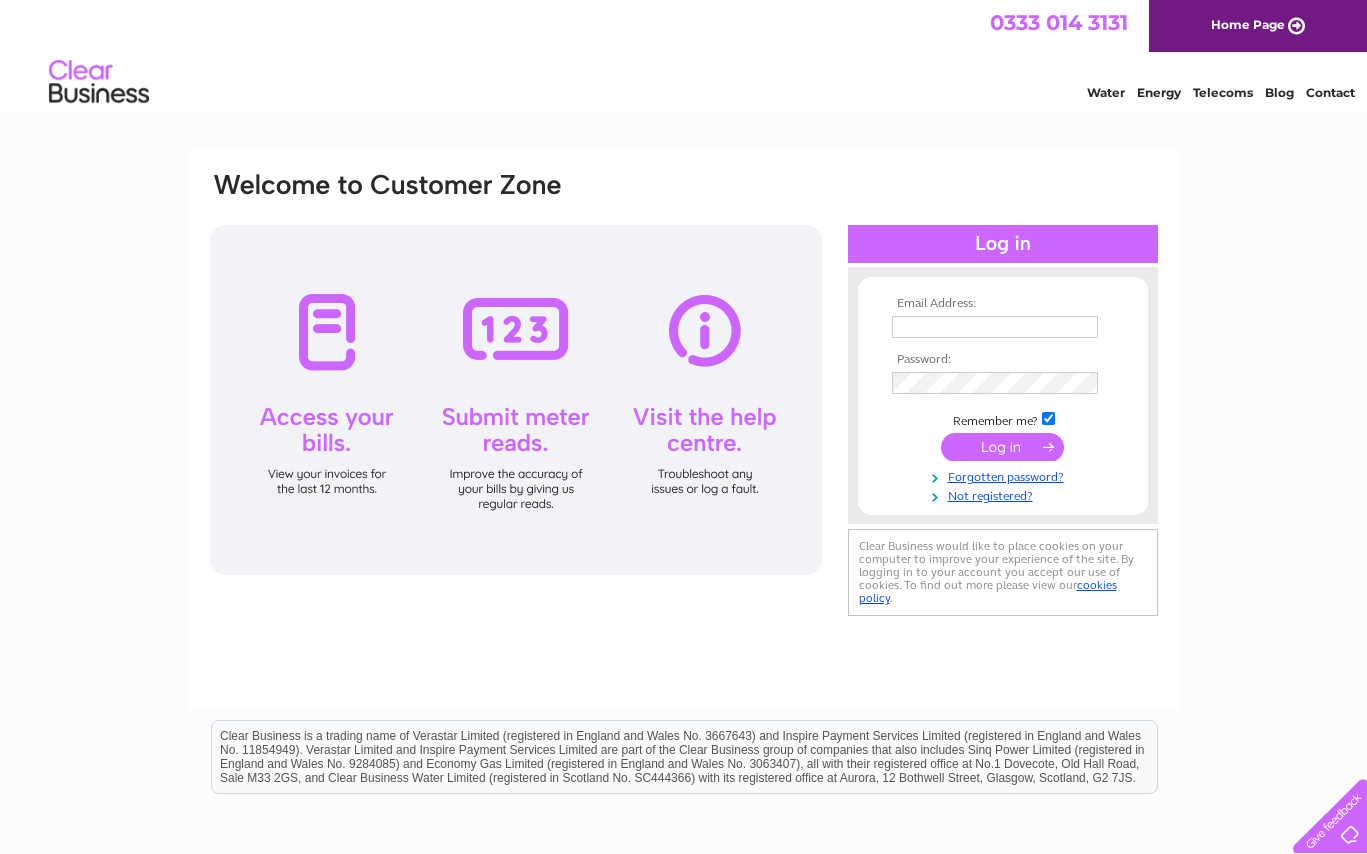scroll, scrollTop: 0, scrollLeft: 0, axis: both 